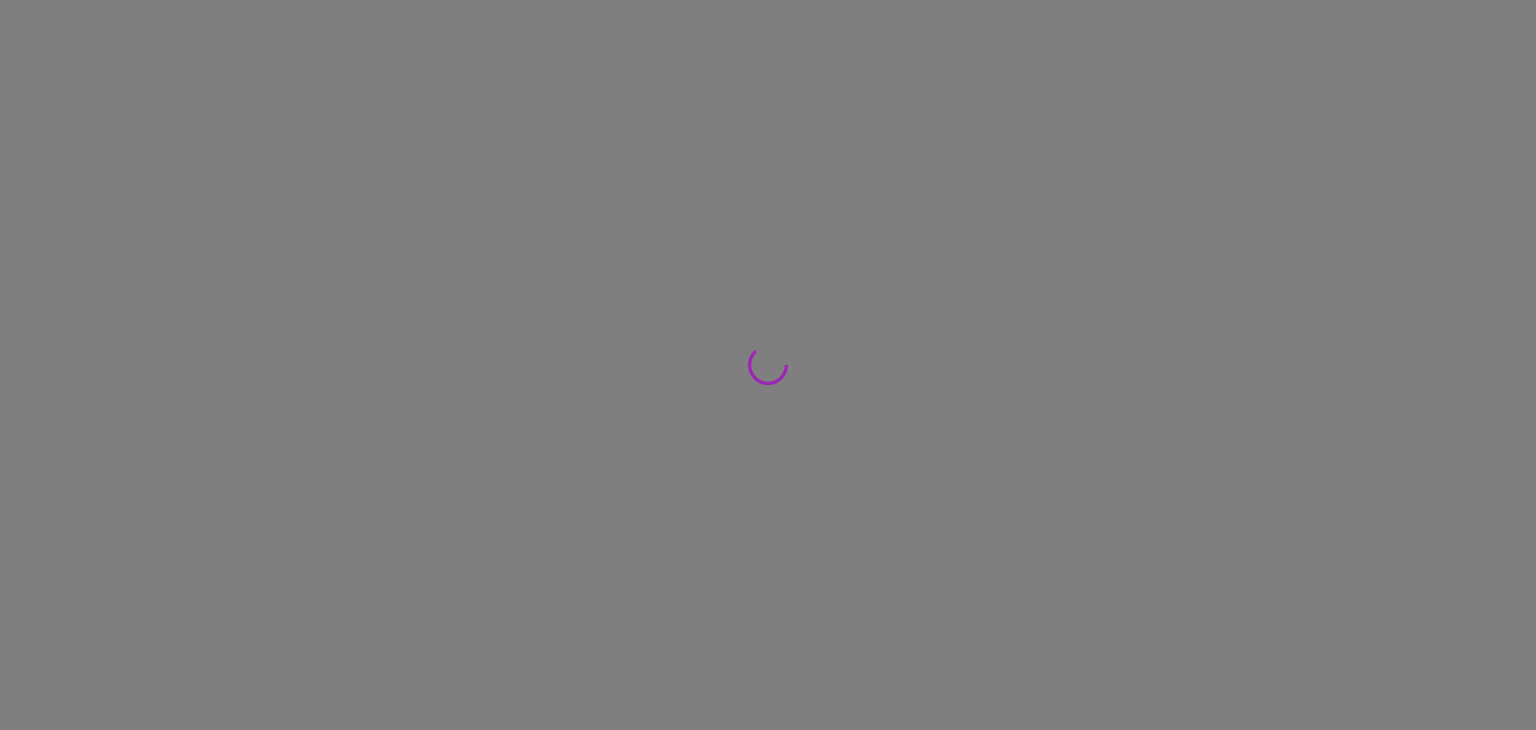 scroll, scrollTop: 0, scrollLeft: 0, axis: both 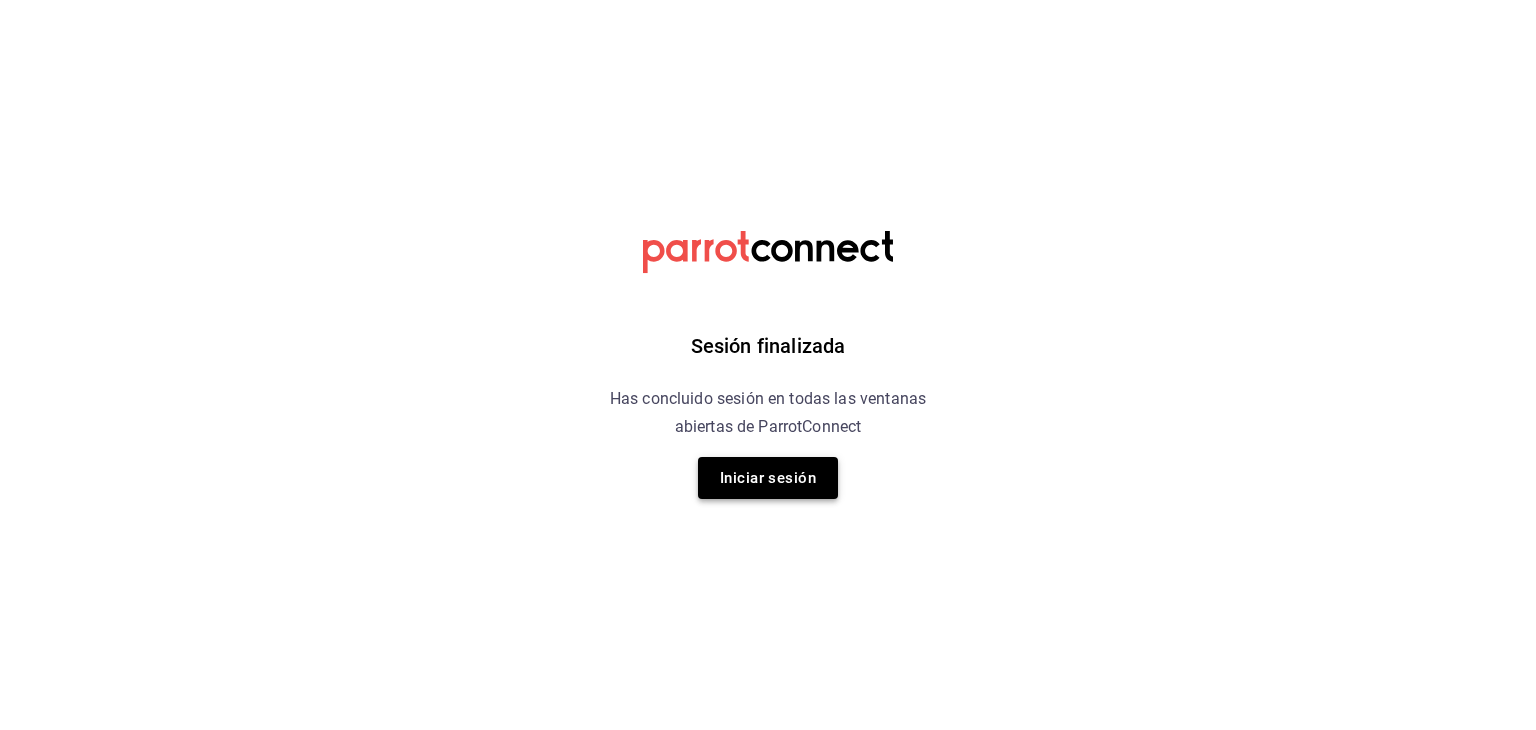 click on "Iniciar sesión" at bounding box center (768, 478) 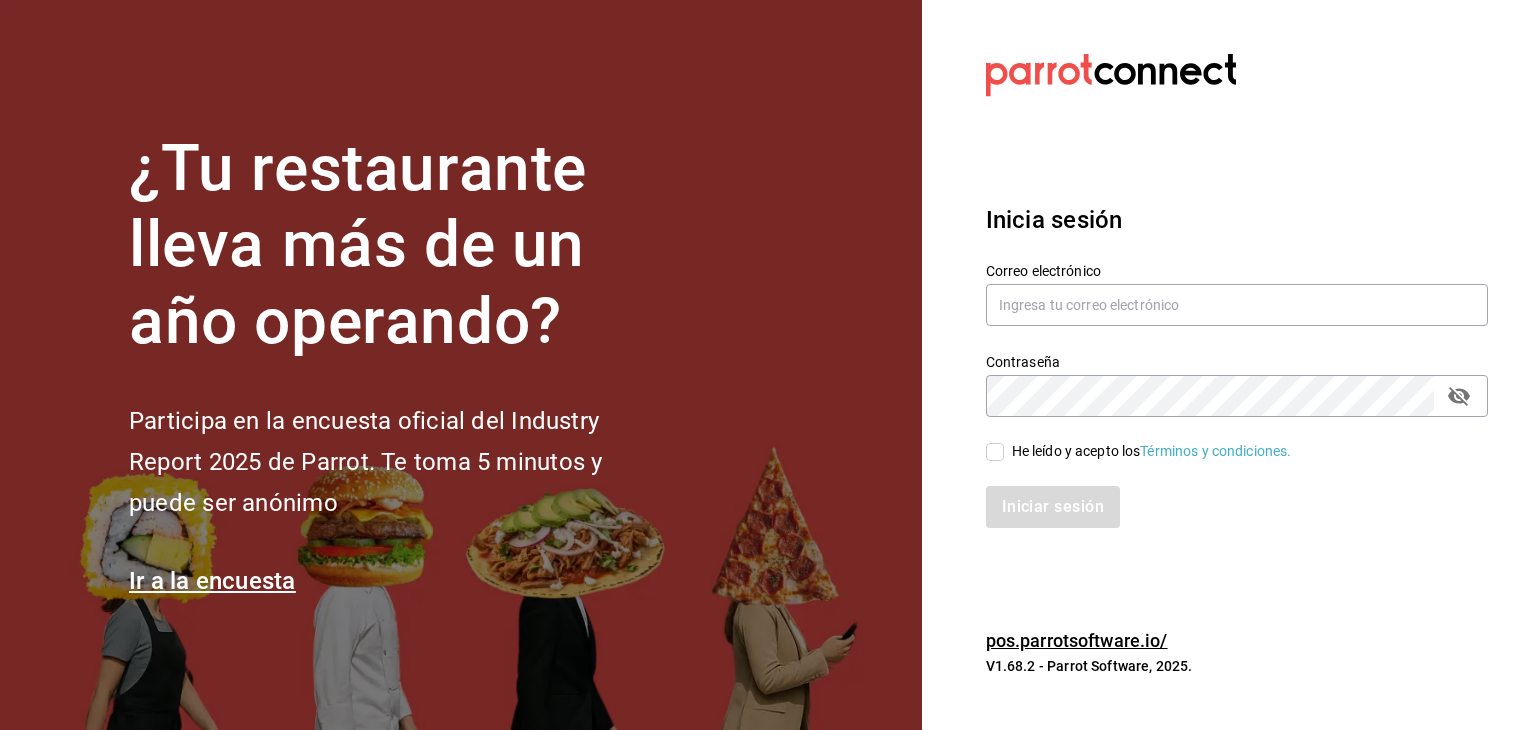 drag, startPoint x: 1068, startPoint y: 333, endPoint x: 1070, endPoint y: 303, distance: 30.066593 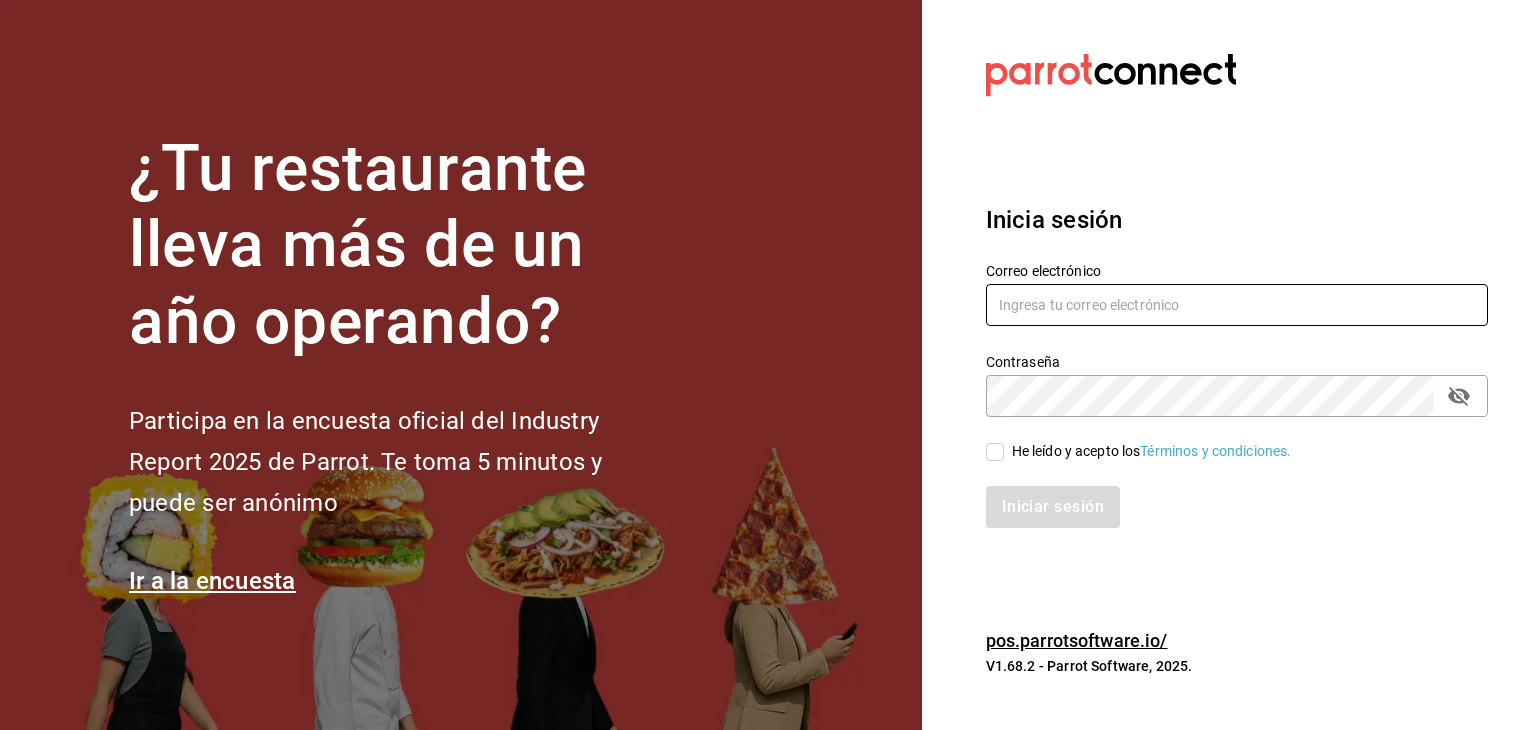 click at bounding box center (1237, 305) 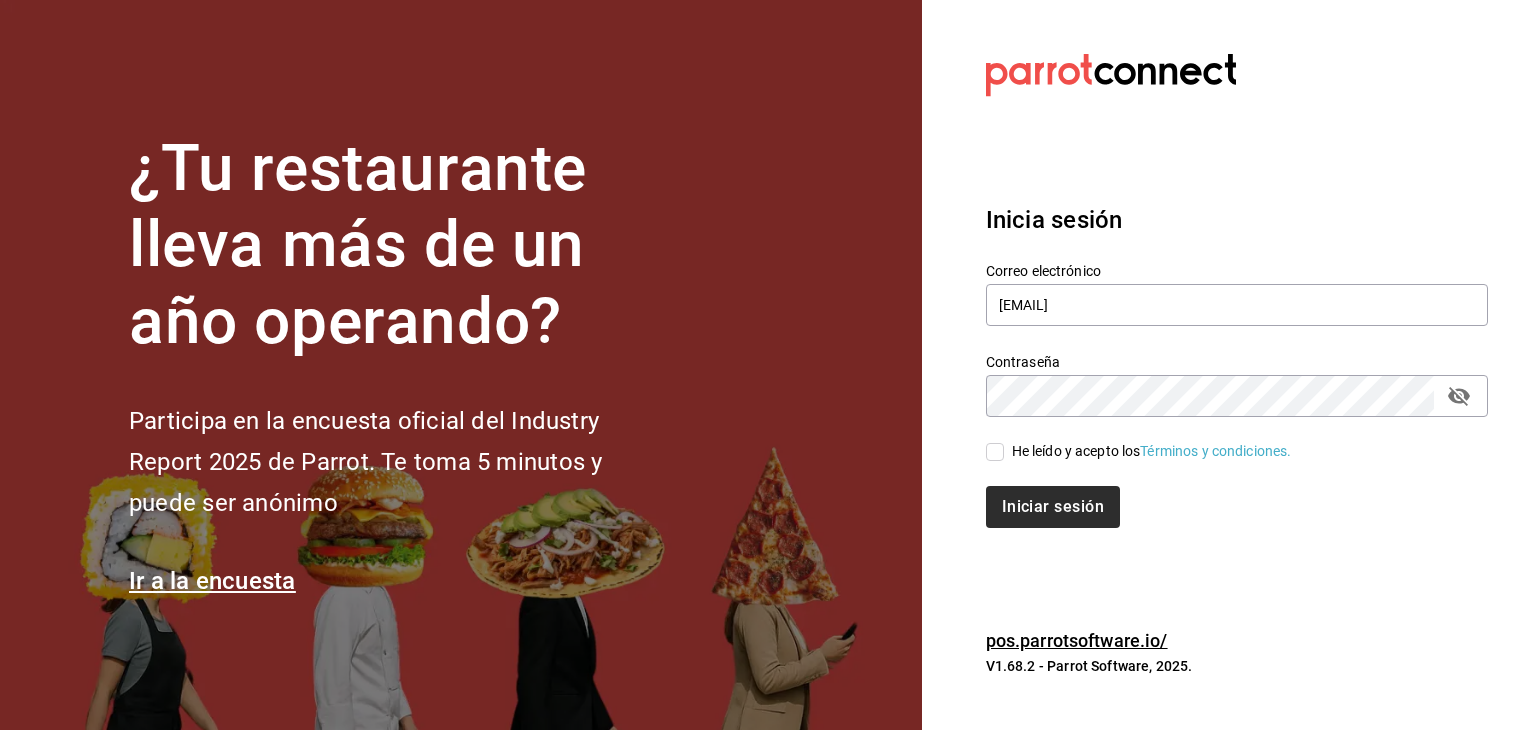 drag, startPoint x: 1000, startPoint y: 445, endPoint x: 1010, endPoint y: 485, distance: 41.231056 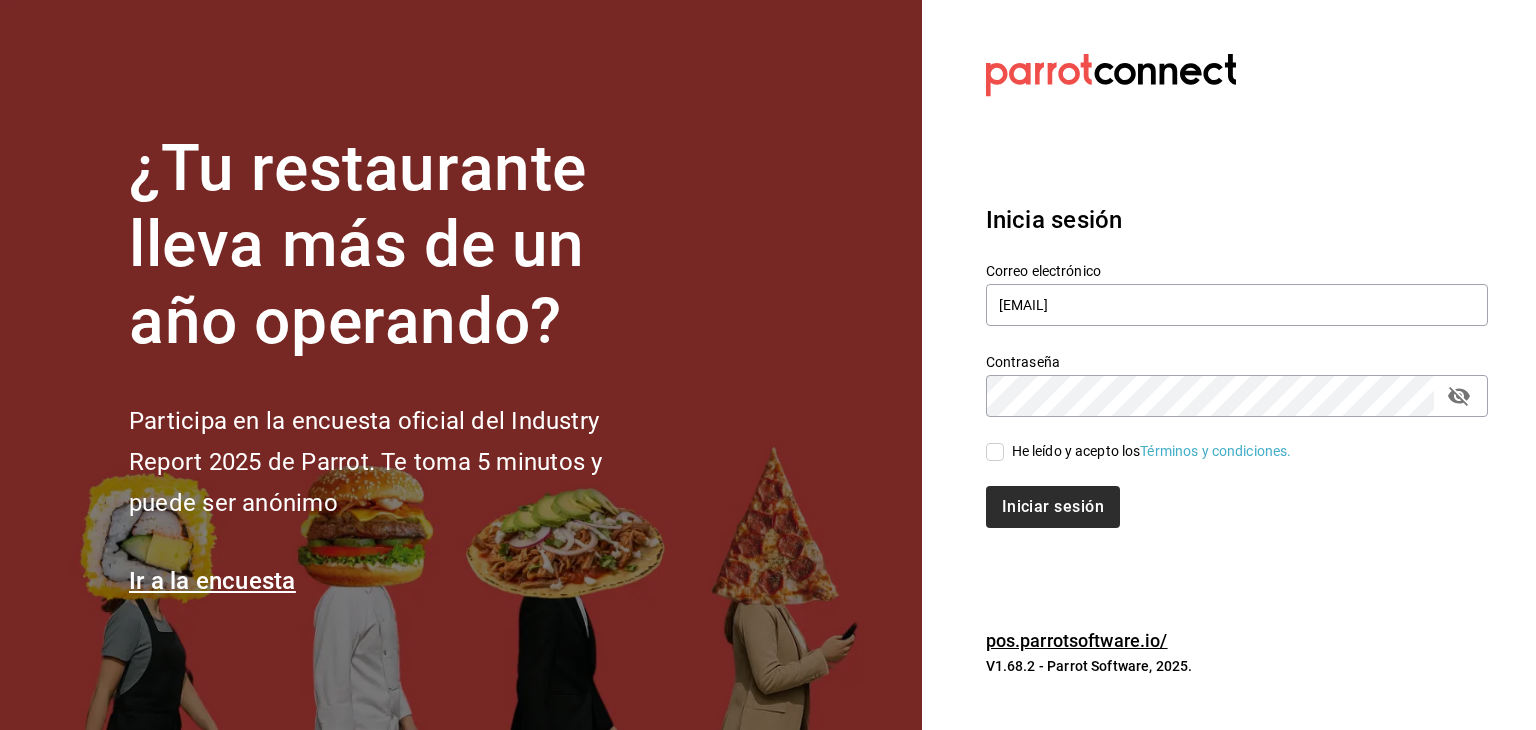 checkbox on "true" 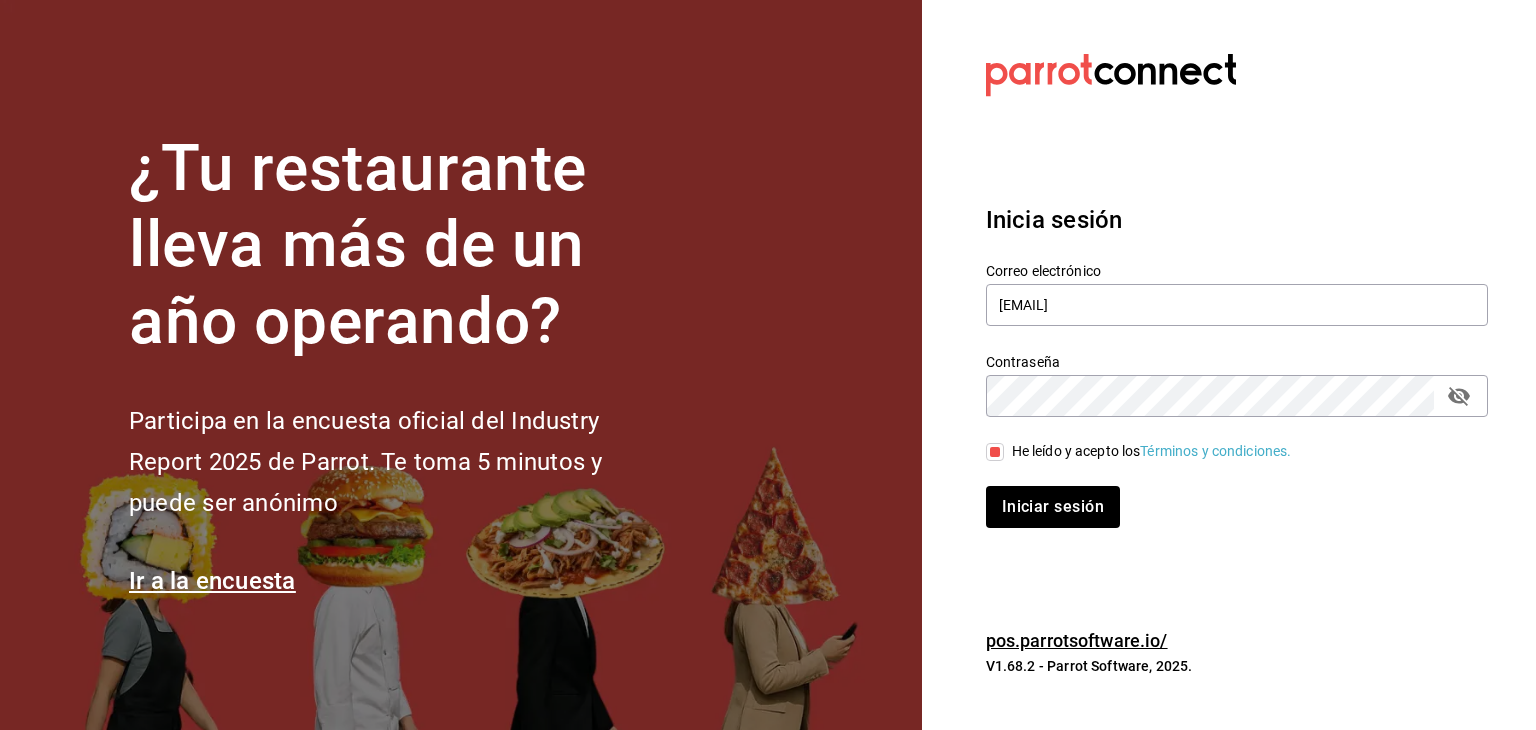 drag, startPoint x: 1013, startPoint y: 548, endPoint x: 1020, endPoint y: 534, distance: 15.652476 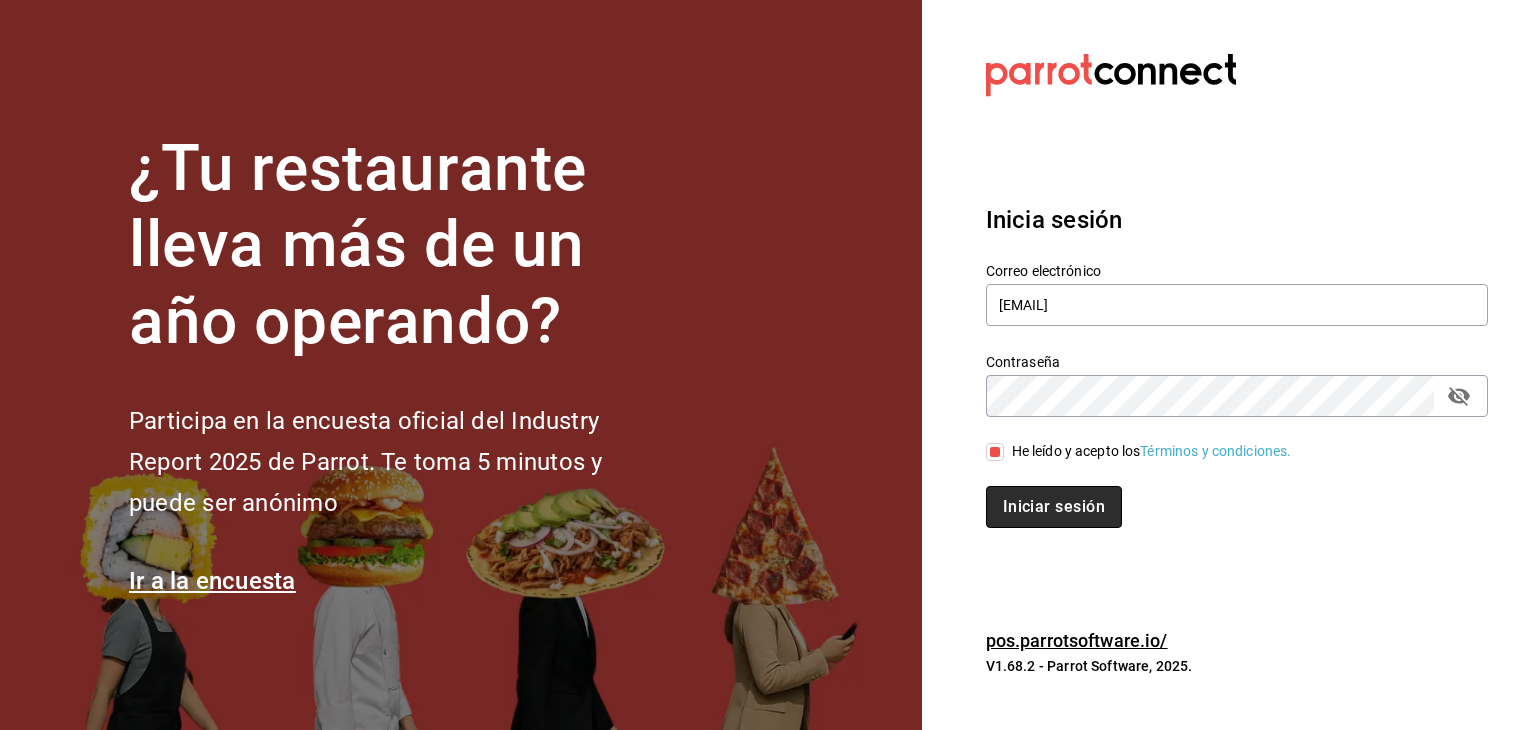 click on "Iniciar sesión" at bounding box center (1054, 507) 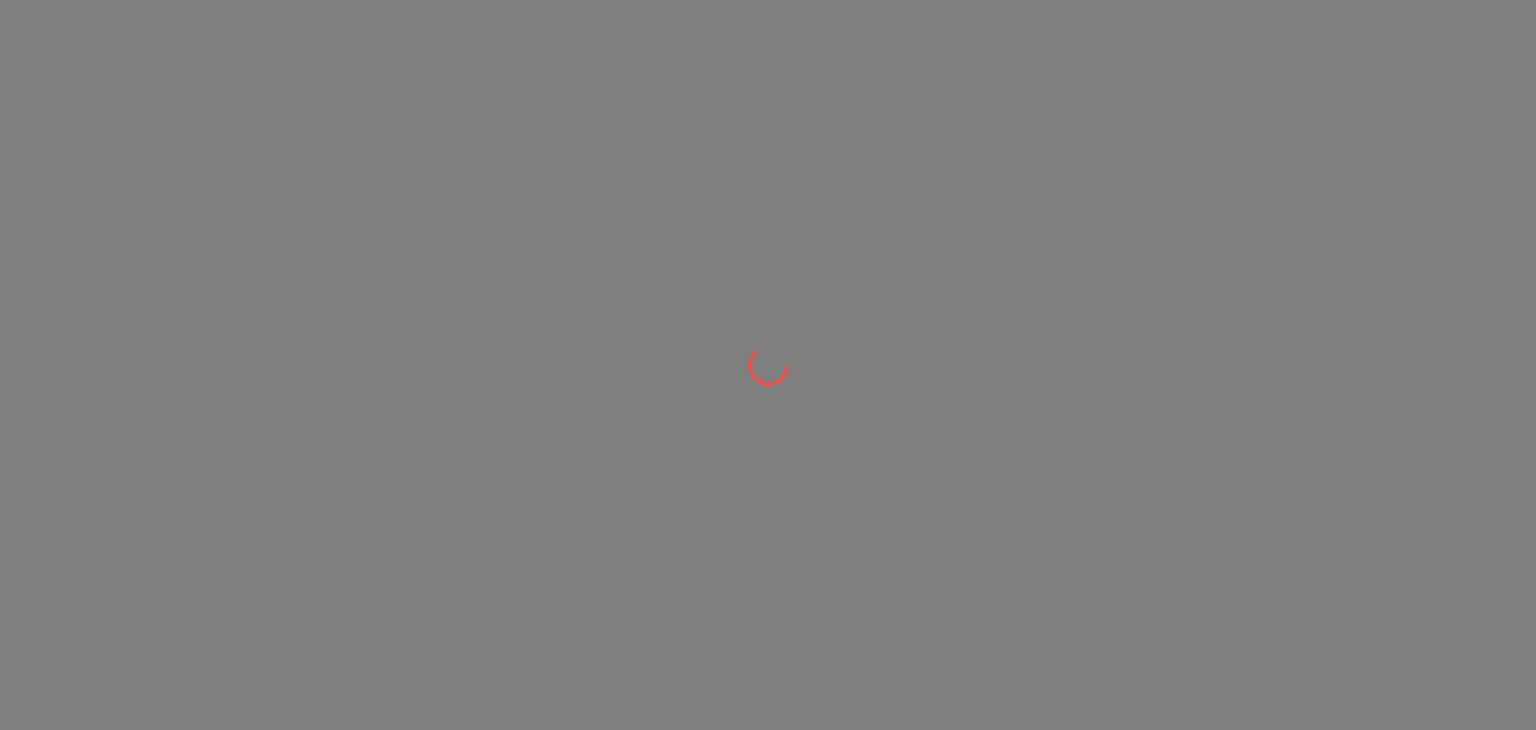 scroll, scrollTop: 0, scrollLeft: 0, axis: both 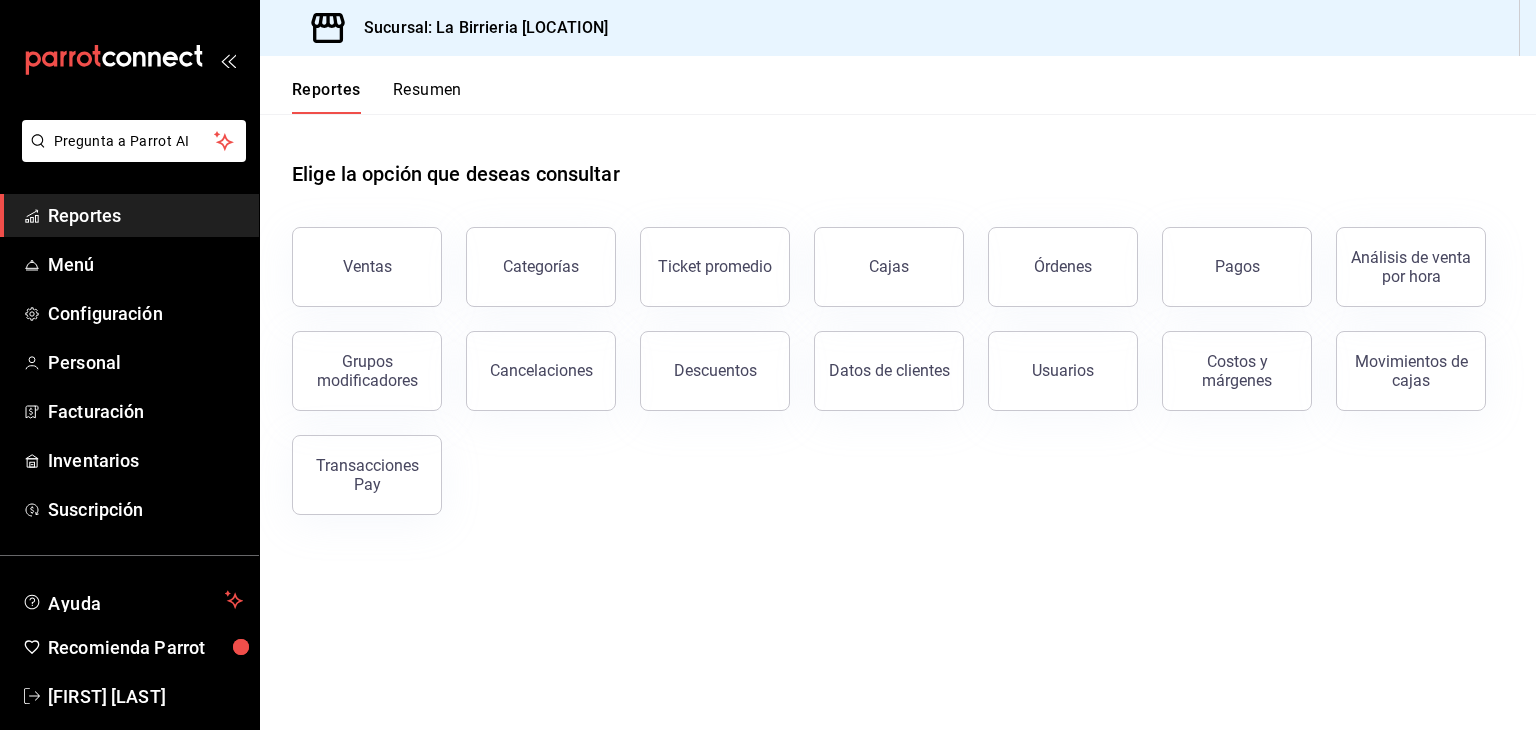 click on "Reportes Resumen" at bounding box center (898, 85) 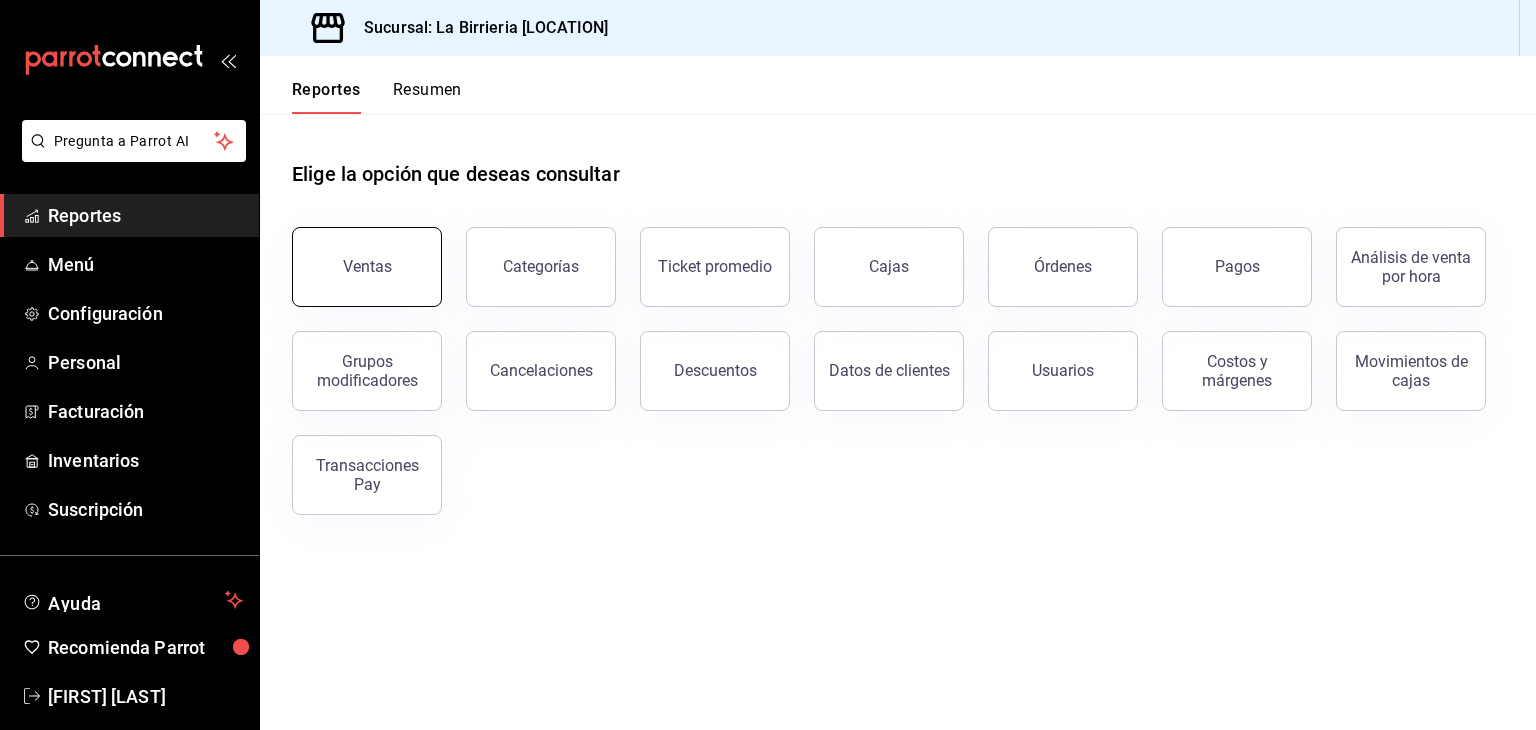 click on "Ventas" at bounding box center (367, 266) 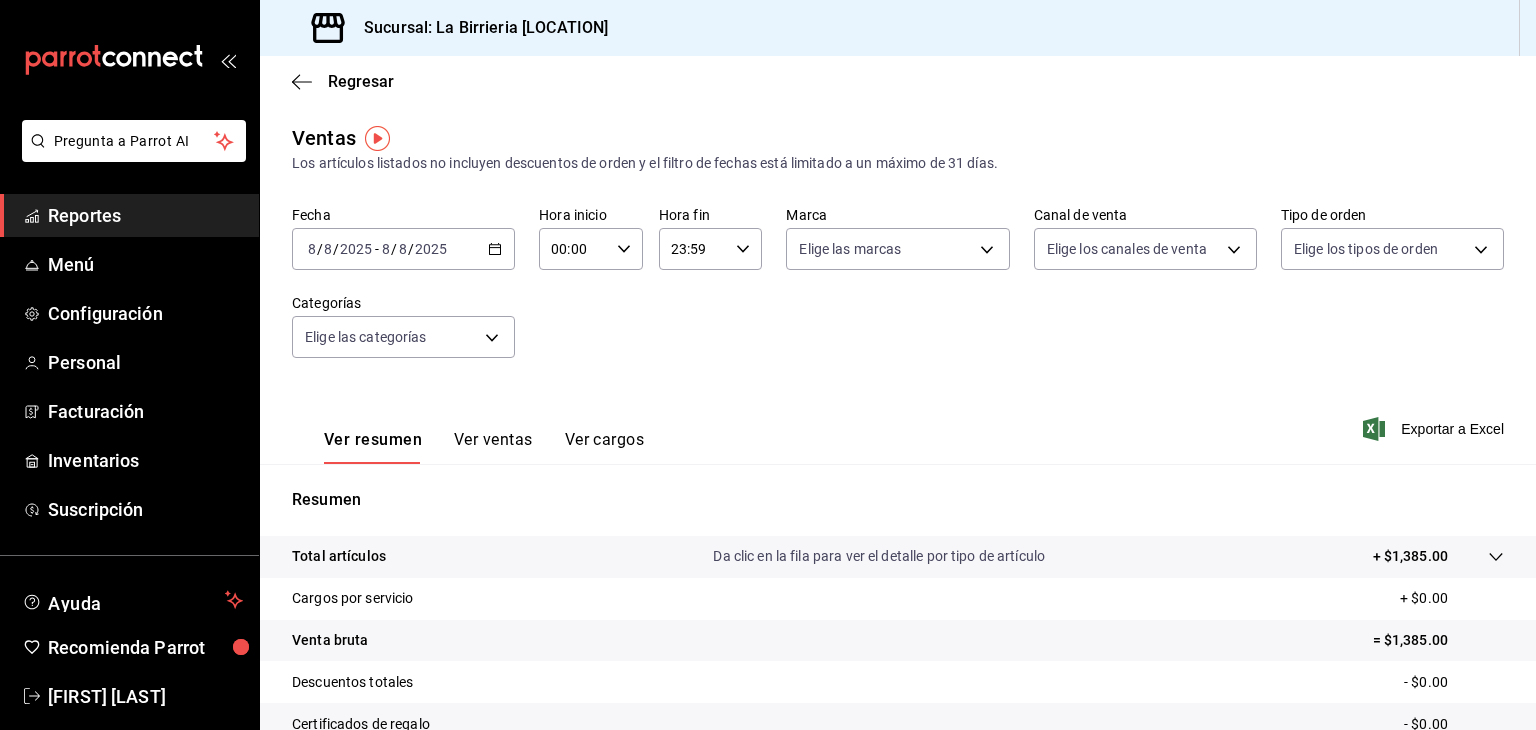 click on "Ver ventas" at bounding box center [493, 447] 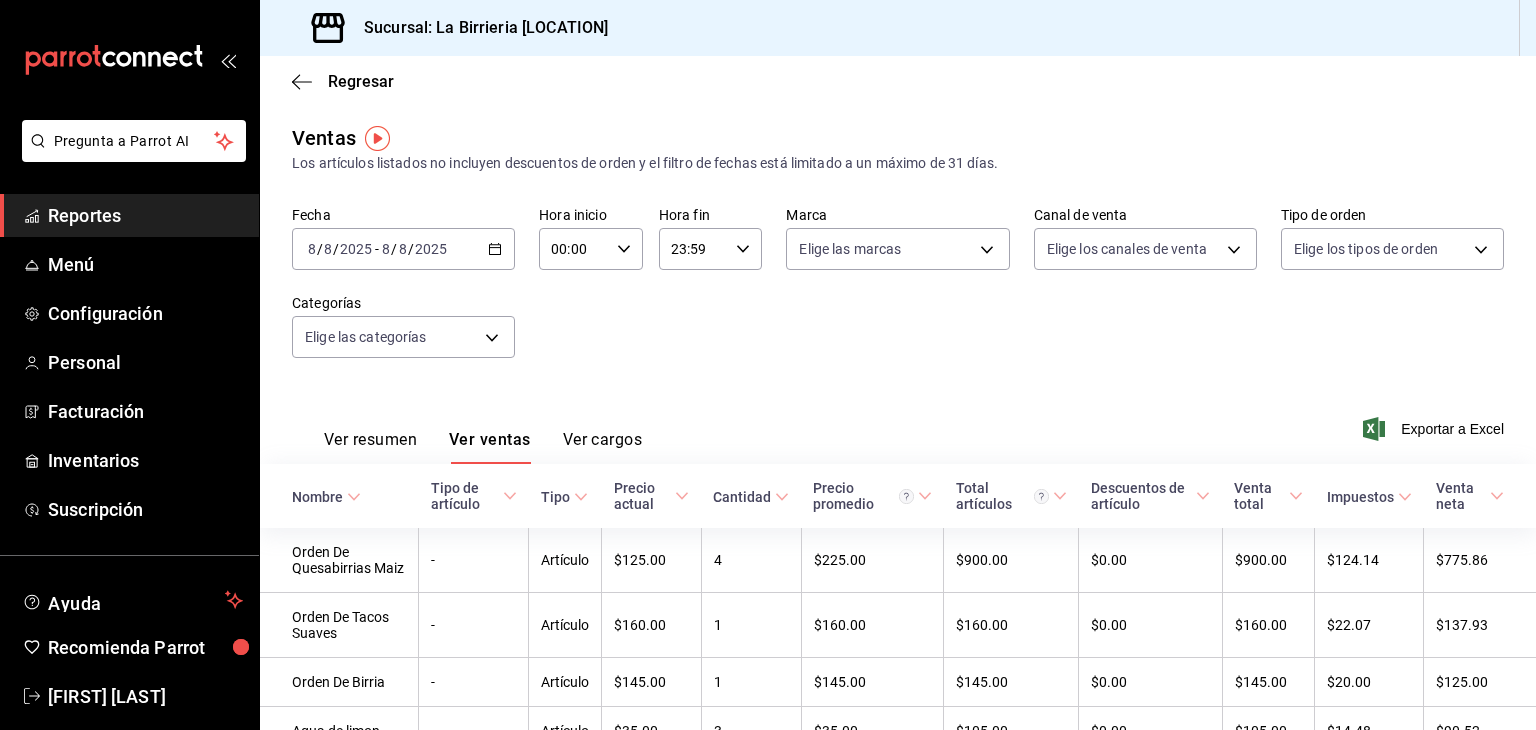 click on "Ventas Los artículos listados no incluyen descuentos de orden y el filtro de fechas está limitado a un máximo de 31 días. Fecha 2025-08-08 8 / 8 / 2025 - 2025-08-08 8 / 8 / 2025 Hora inicio 00:00 Hora inicio Hora fin 23:59 Hora fin Marca Elige las marcas Canal de venta Elige los canales de venta Tipo de orden Elige los tipos de orden Categorías Elige las categorías Ver resumen Ver ventas Ver cargos Exportar a Excel Nombre Tipo de artículo Tipo Precio actual Cantidad Precio promedio   Total artículos   Descuentos de artículo Venta total Impuestos Venta neta Orden De Quesabirrias Maiz - Artículo $125.00 4 $225.00 $900.00 $0.00 $900.00 $124.14 $775.86 Orden De Tacos Suaves - Artículo $160.00 1 $160.00 $160.00 $0.00 $160.00 $22.07 $137.93 Orden De Birria - Artículo $145.00 1 $145.00 $145.00 $0.00 $145.00 $20.00 $125.00 Agua de limon - Artículo $35.00 3 $35.00 $105.00 $0.00 $105.00 $14.48 $90.52 Quesabirria De Maiz - Artículo $42.00 1 $75.00 $75.00 $0.00 $75.00 $10.34 $64.66" at bounding box center [898, 492] 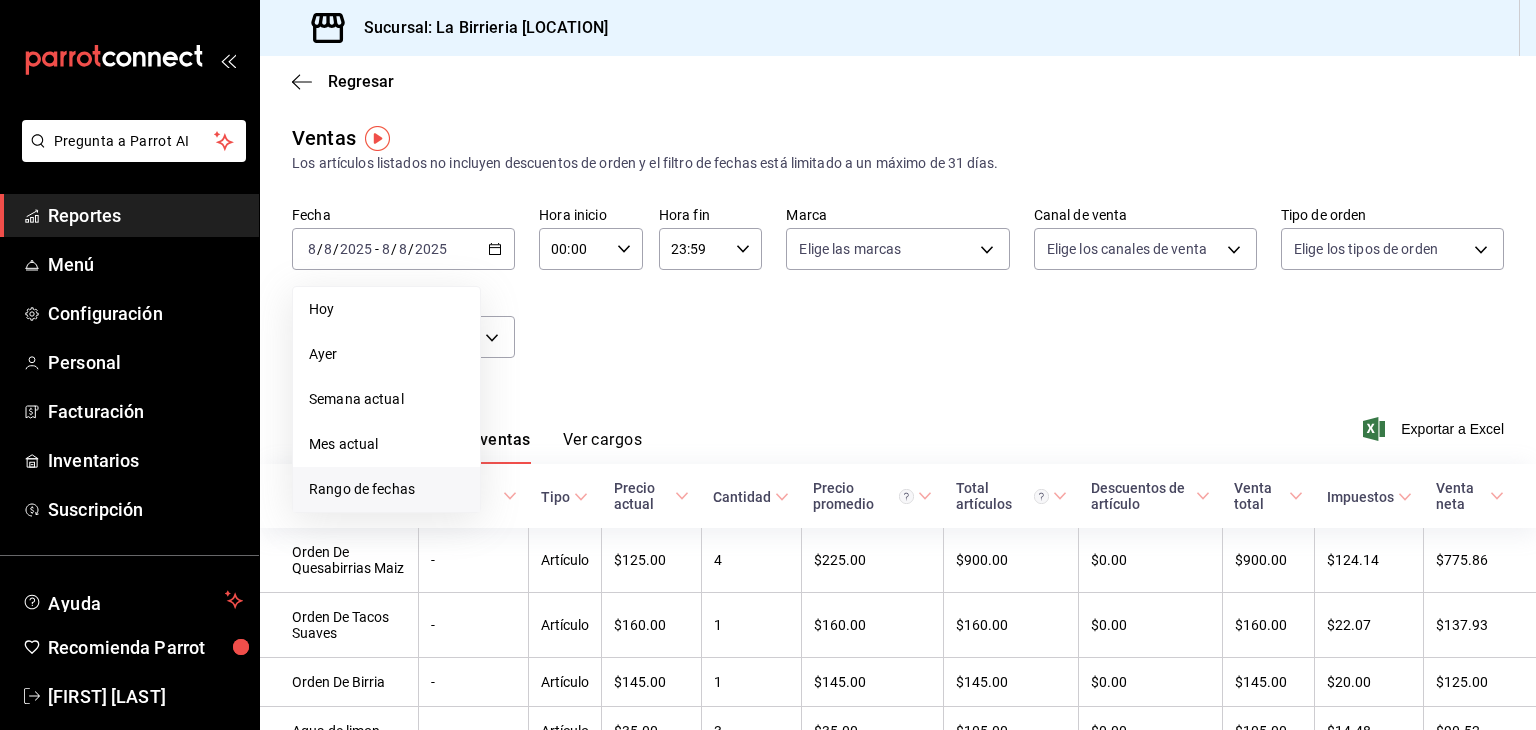 click on "Rango de fechas" at bounding box center (386, 489) 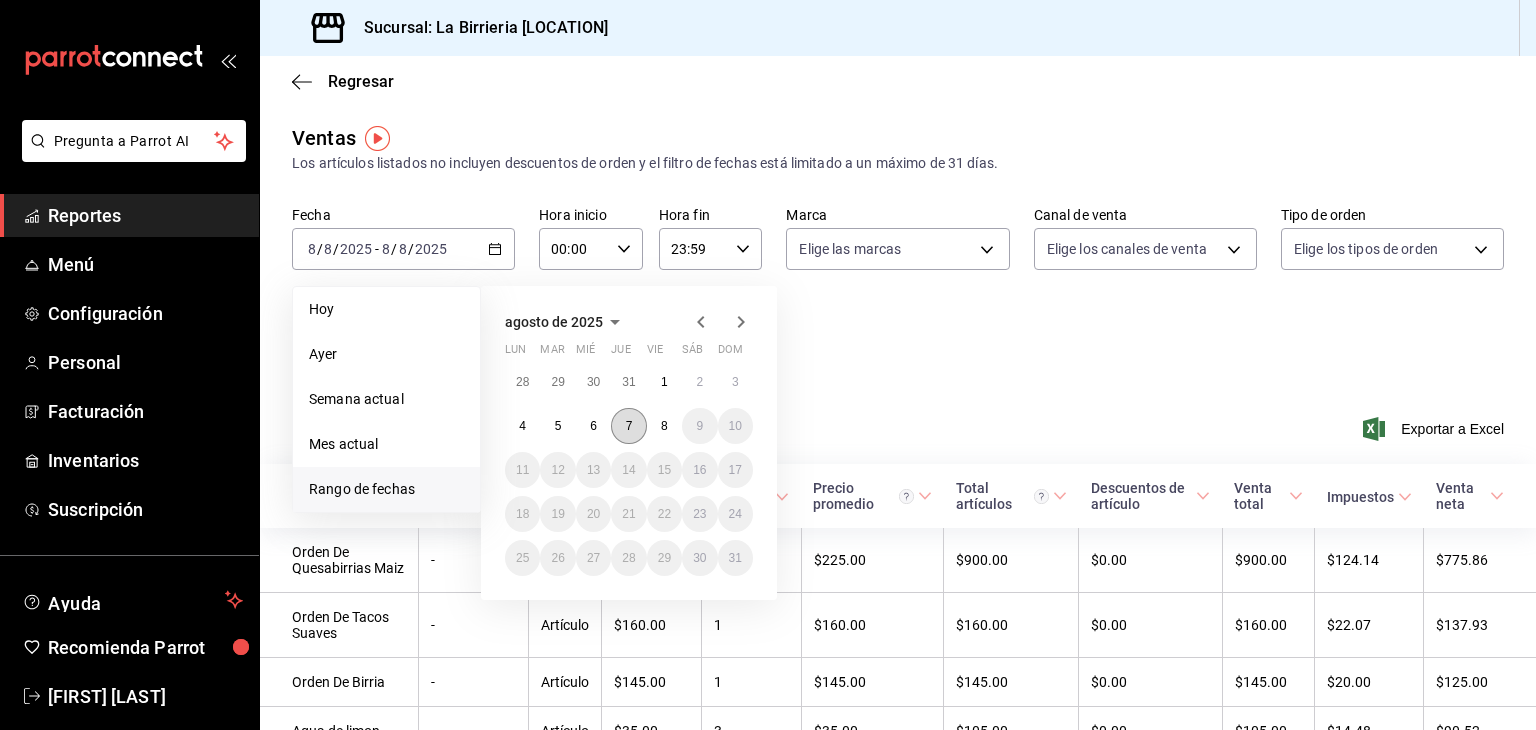 click on "7" at bounding box center (628, 426) 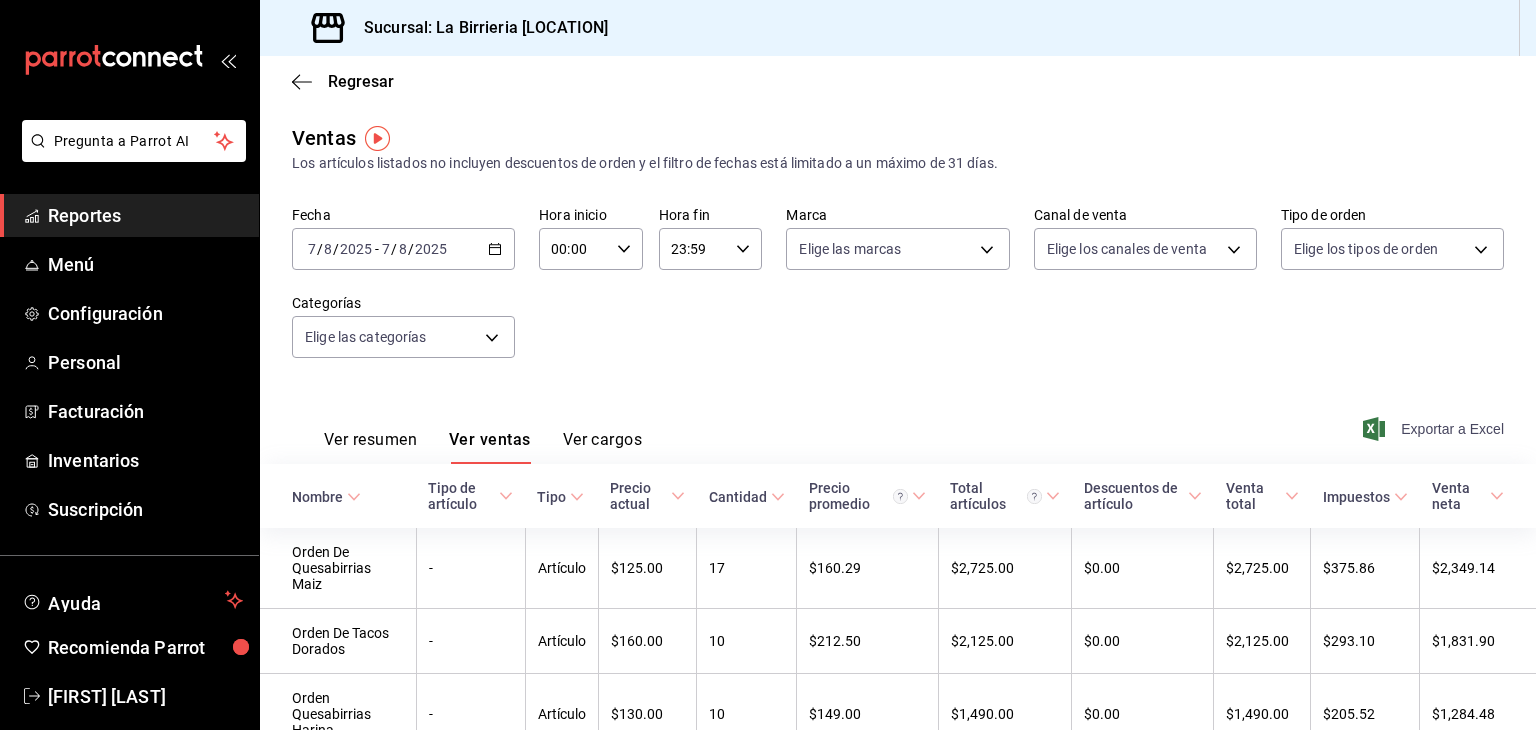 click on "Exportar a Excel" at bounding box center [1435, 429] 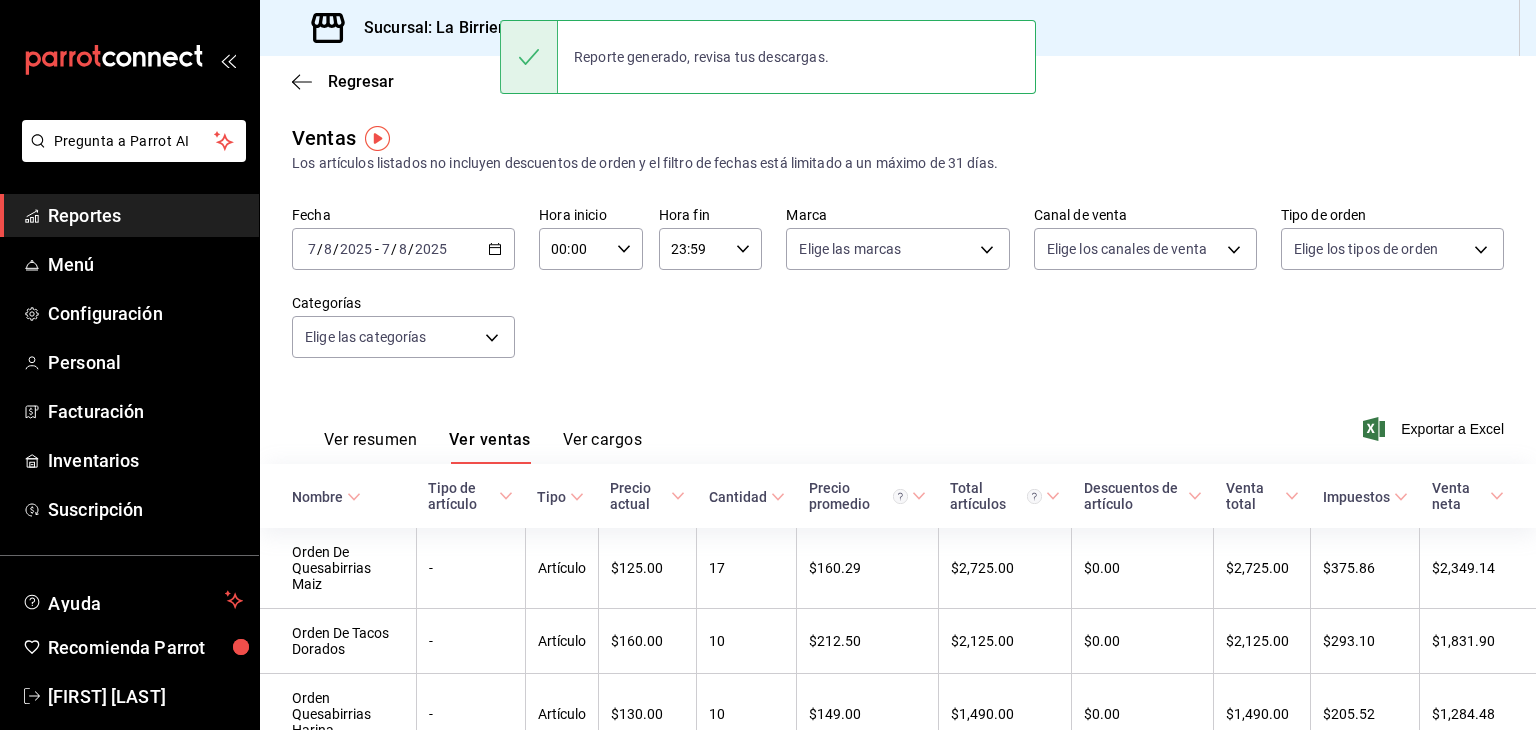 drag, startPoint x: 1, startPoint y: 558, endPoint x: 300, endPoint y: 425, distance: 327.2461 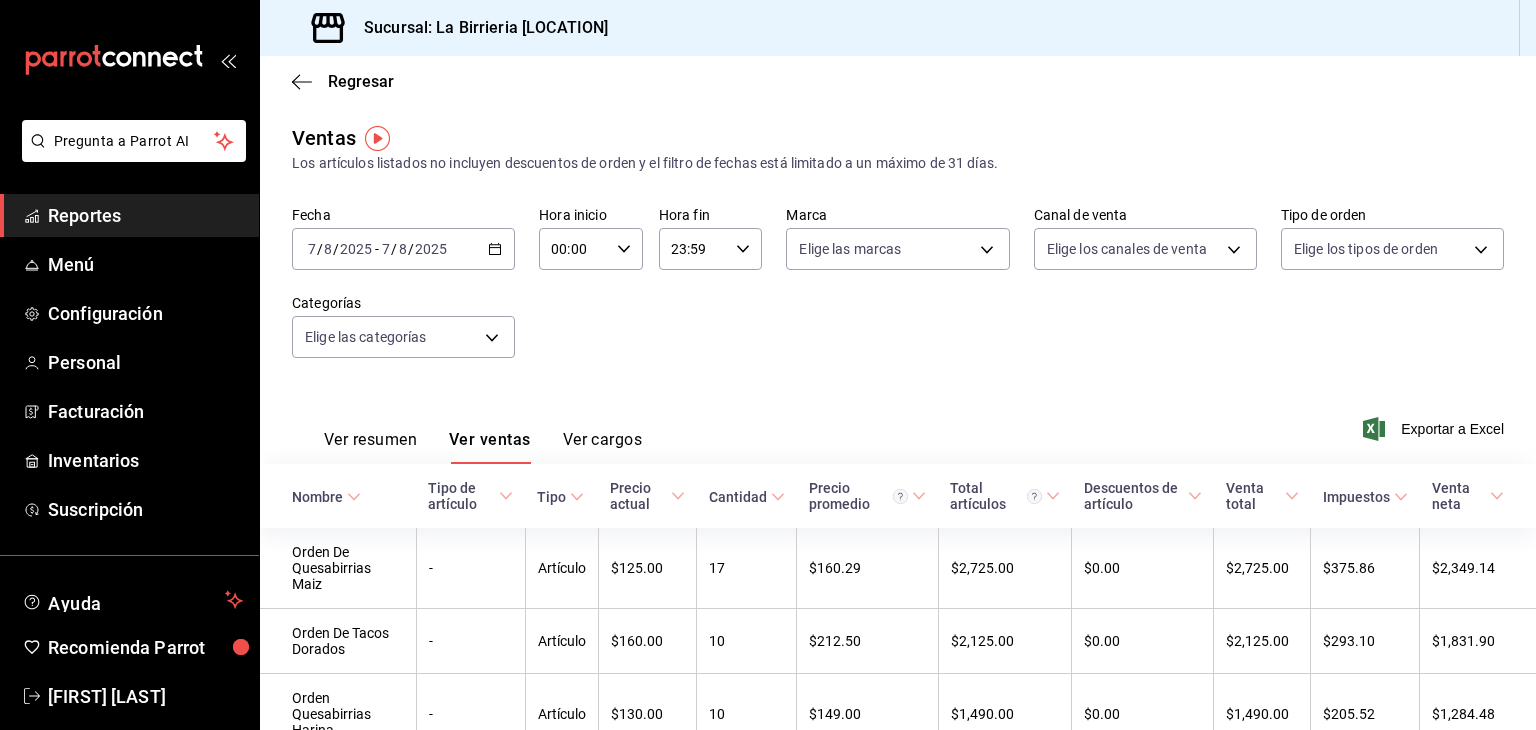 click on "2025-08-07 7 / 8 / 2025 - 2025-08-07 7 / 8 / 2025" at bounding box center (403, 249) 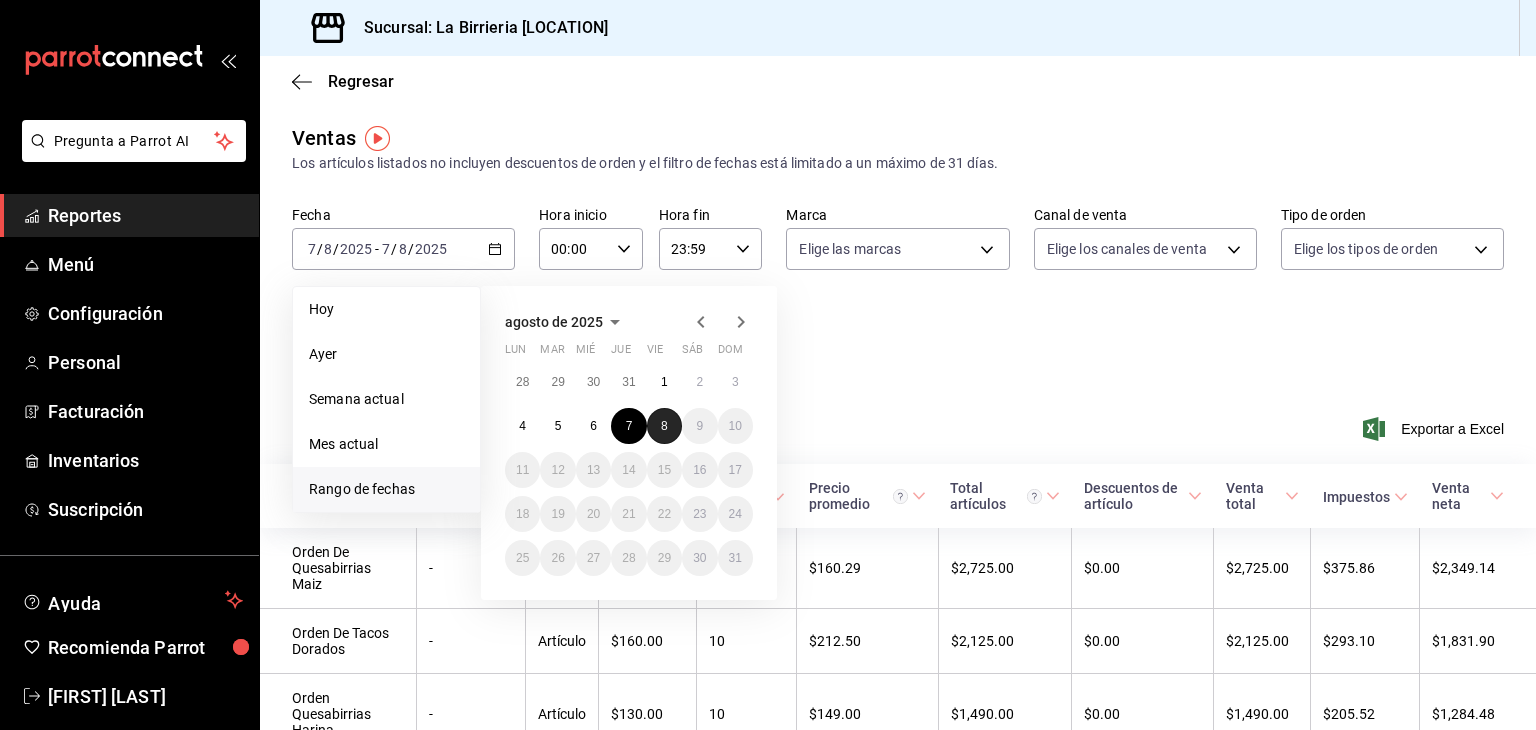 drag, startPoint x: 660, startPoint y: 419, endPoint x: 662, endPoint y: 445, distance: 26.076809 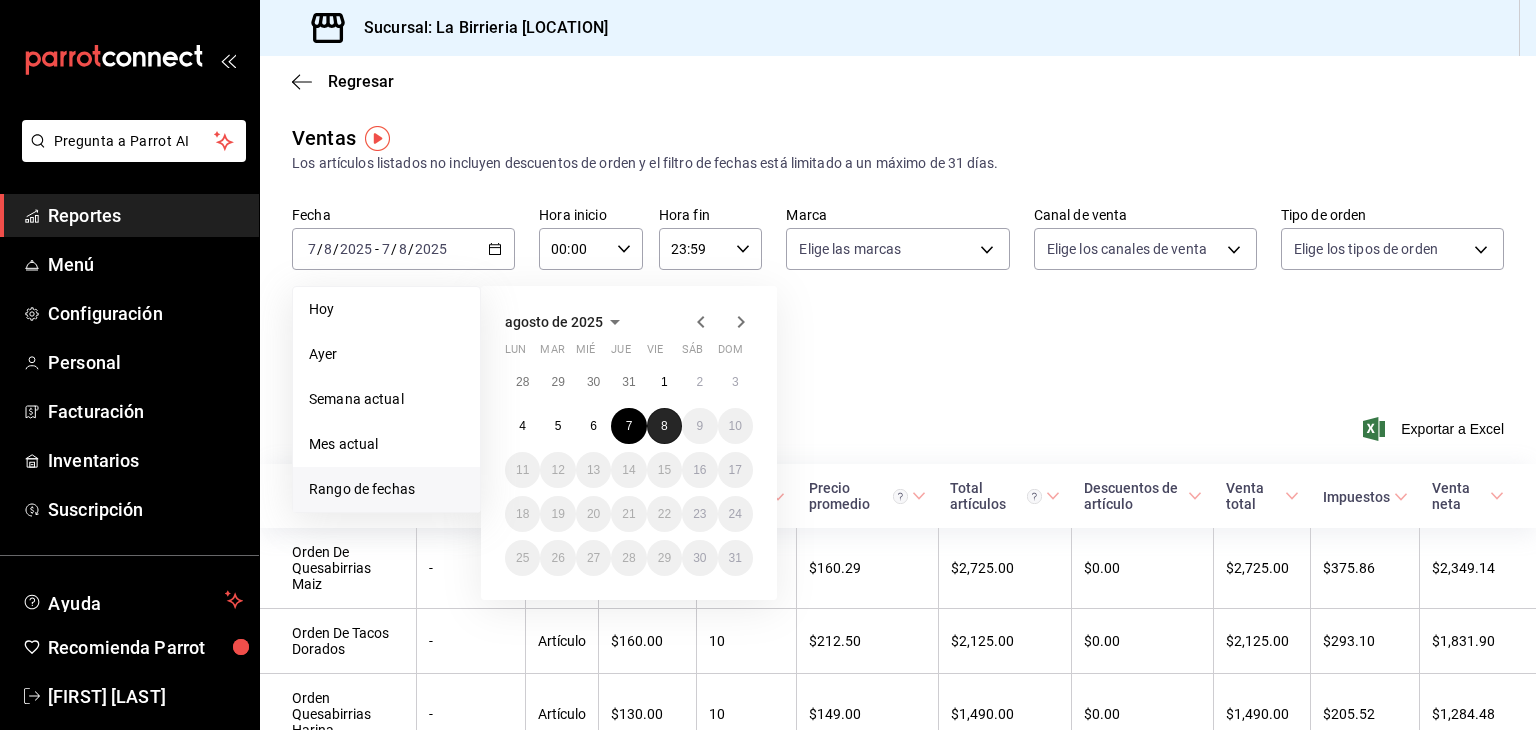 click on "28 29 30 31 1 2 3 4 5 6 7 8 9 10 11 12 13 14 15 16 17 18 19 20 21 22 23 24 25 26 27 28 29 30 31" at bounding box center [629, 470] 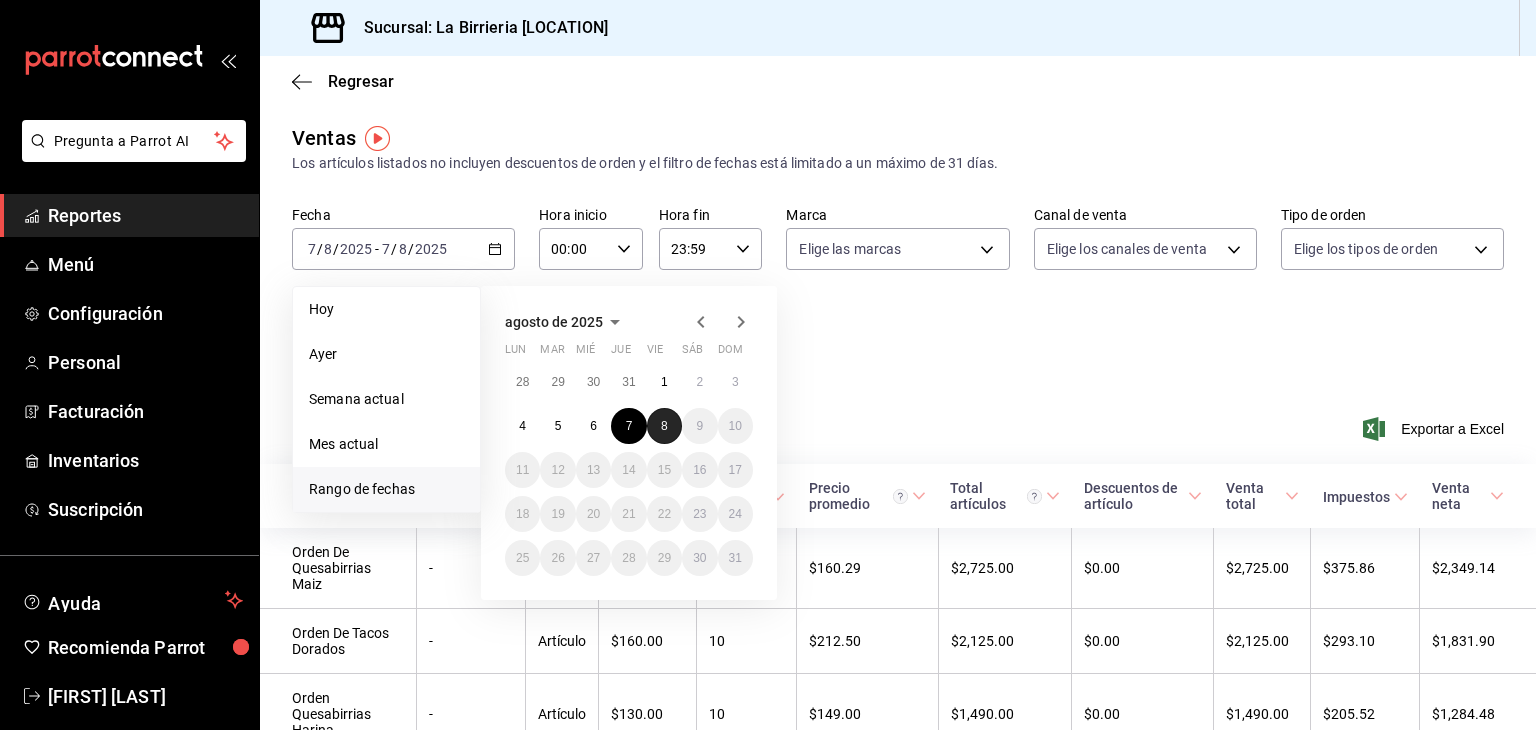 click on "8" at bounding box center (664, 426) 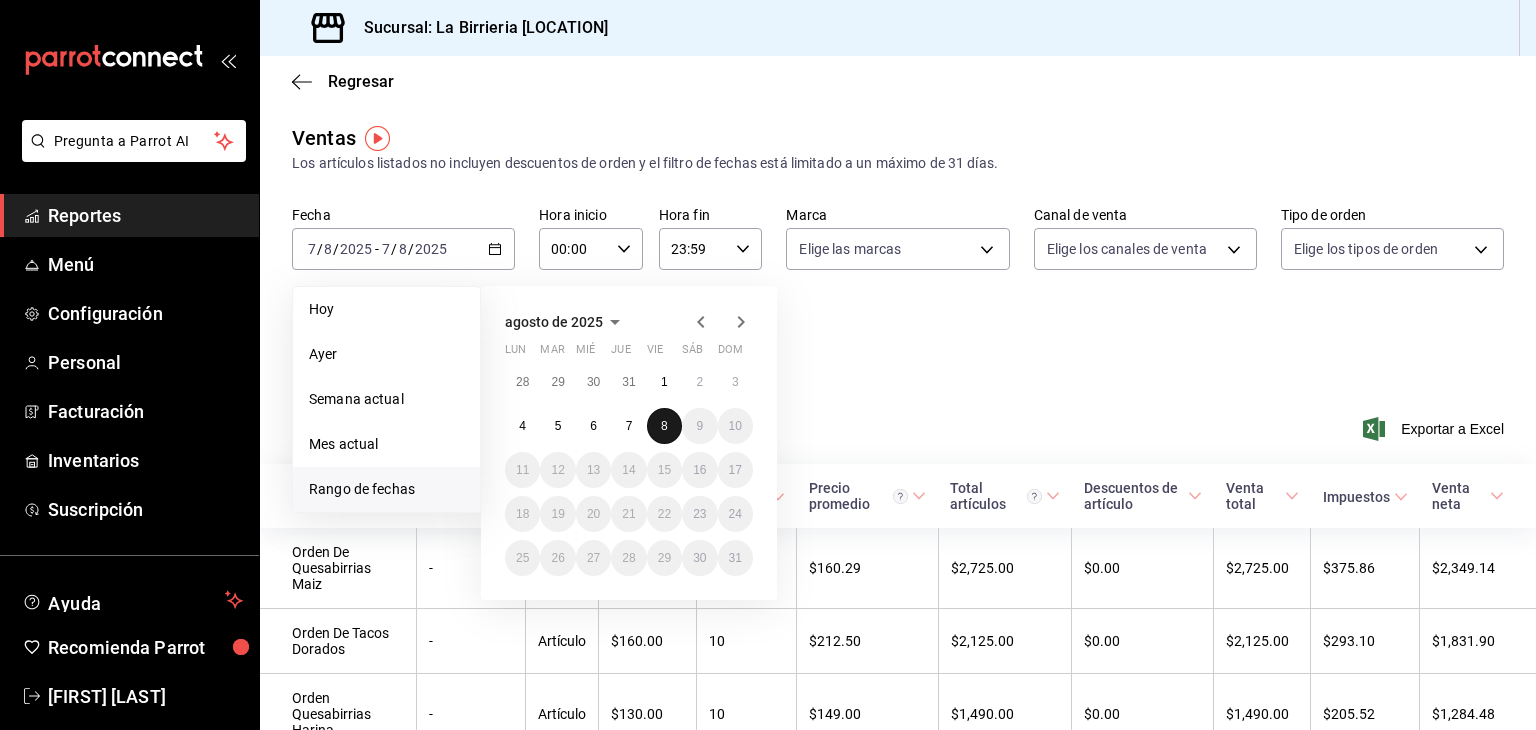 click on "8" at bounding box center (664, 426) 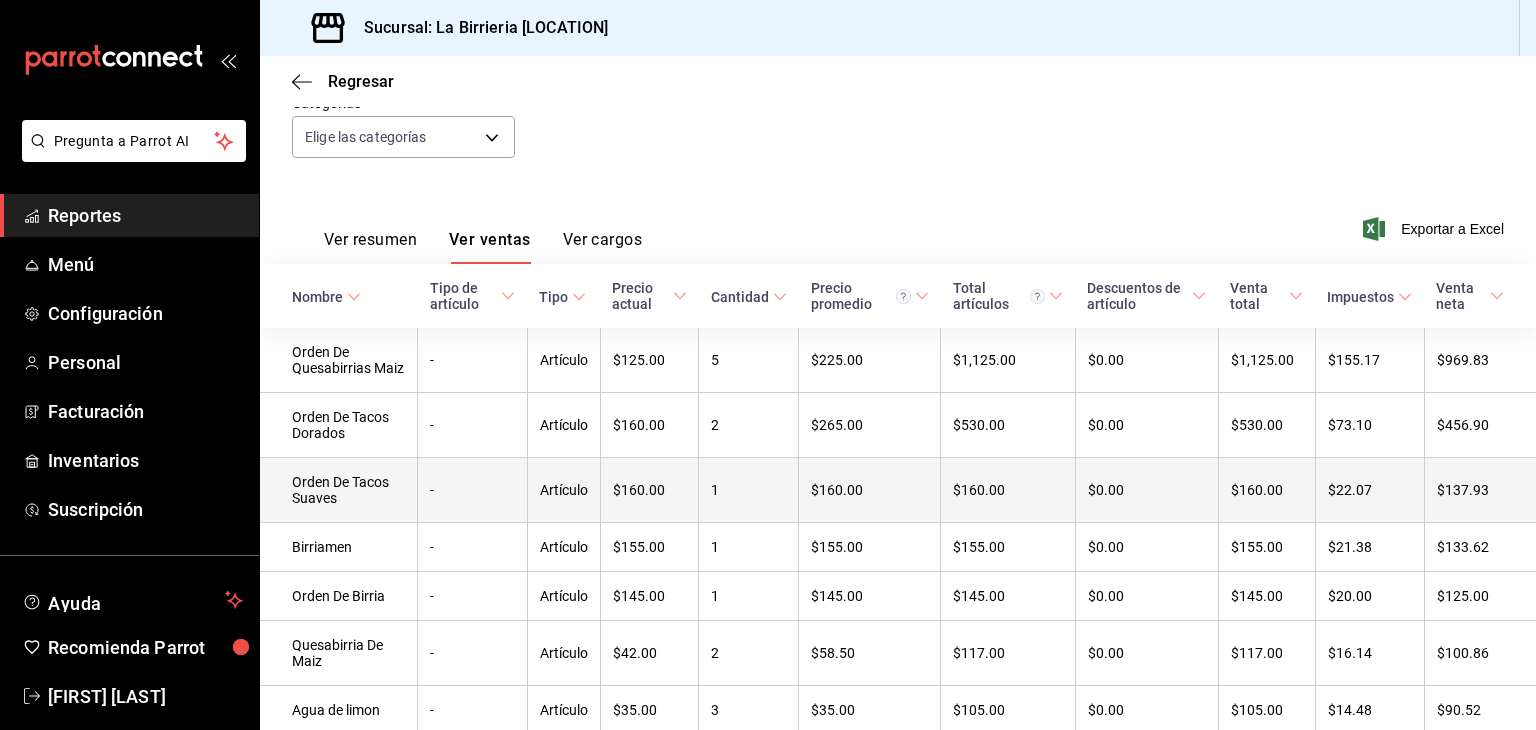 scroll, scrollTop: 352, scrollLeft: 0, axis: vertical 